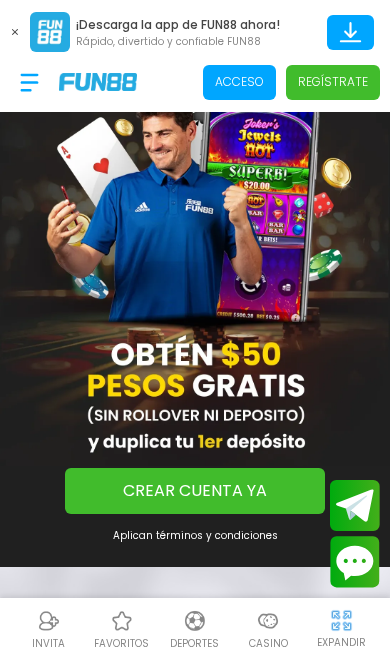 scroll, scrollTop: 0, scrollLeft: 0, axis: both 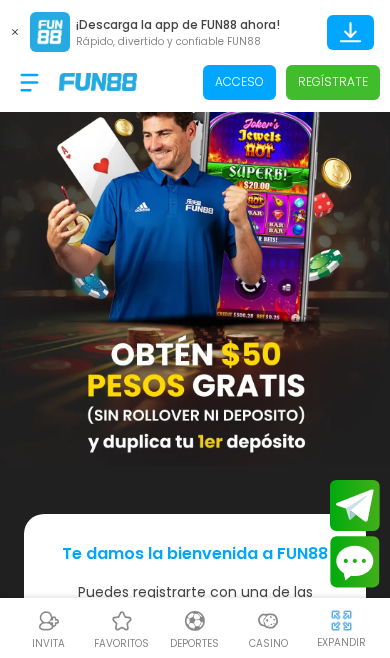 click on "Acceso" at bounding box center [239, 82] 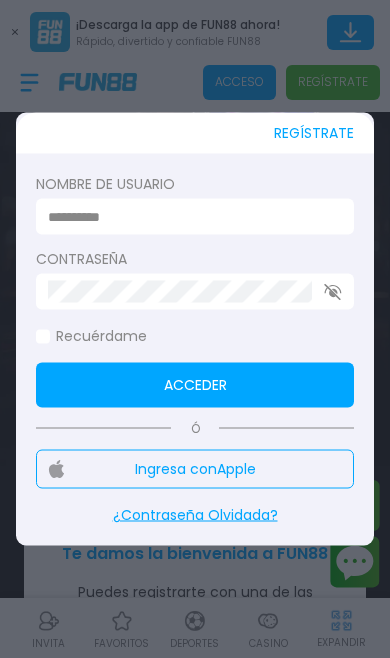 click at bounding box center [189, 216] 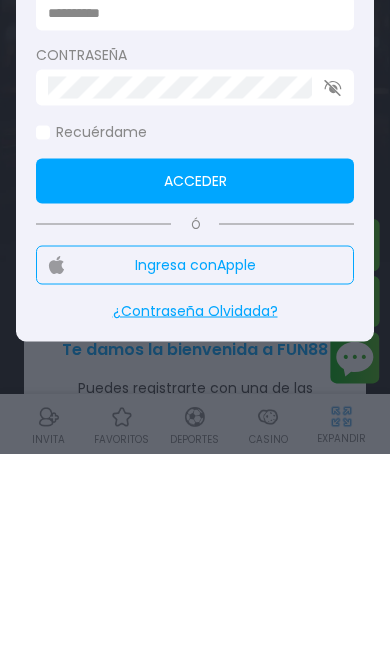 click on "Recuérdame" 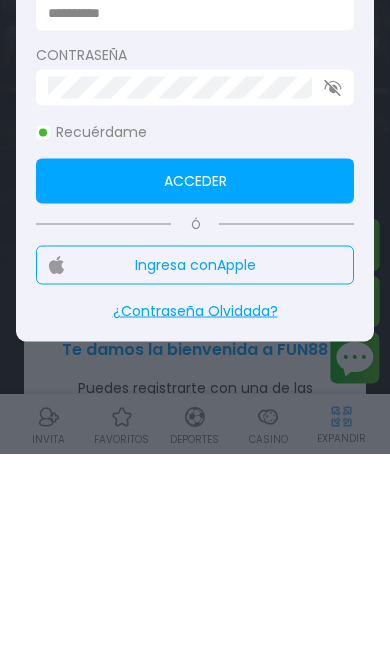 scroll, scrollTop: 203, scrollLeft: 0, axis: vertical 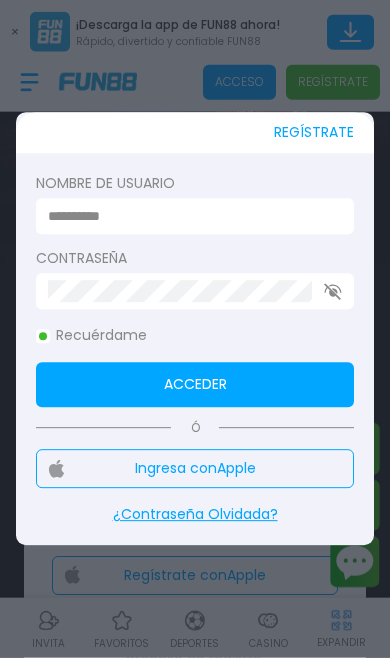 click on "Acceder" at bounding box center (195, 385) 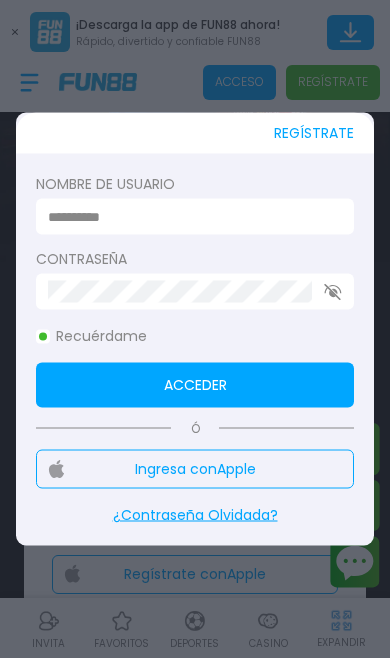 click on "Ingresa con  Apple" at bounding box center (195, 469) 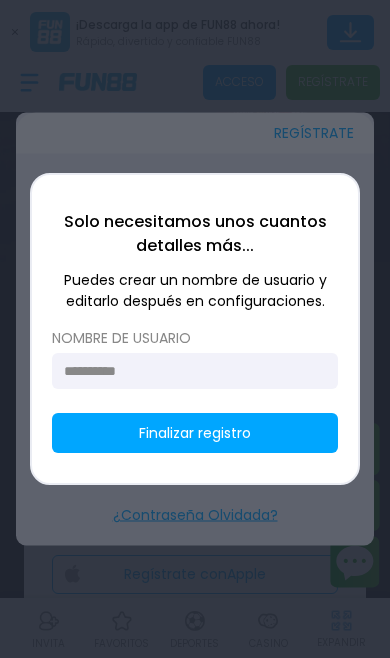 click on "Finalizar registro" at bounding box center [195, 433] 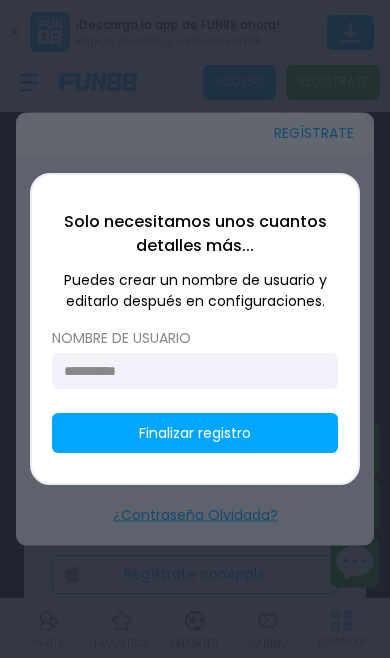 click at bounding box center (189, 371) 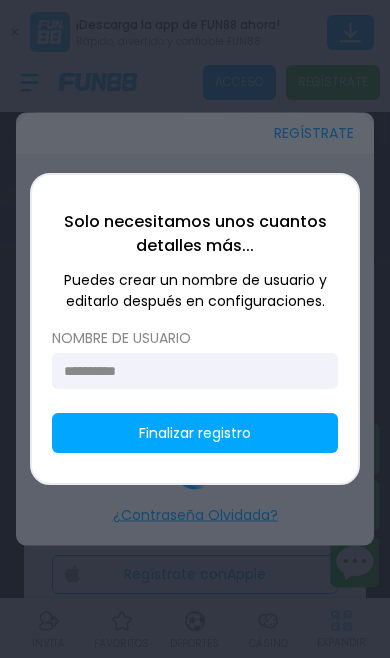scroll, scrollTop: 203, scrollLeft: 0, axis: vertical 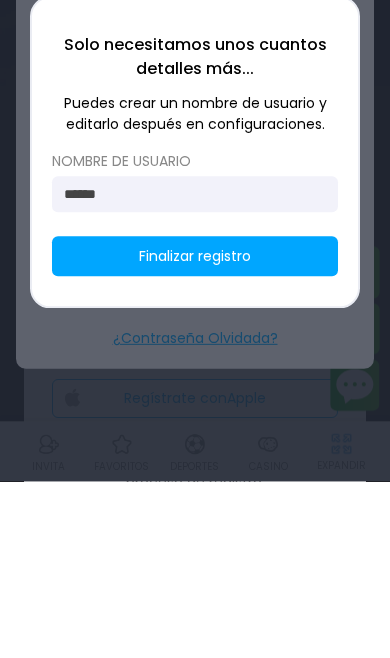 click on "Finalizar registro" at bounding box center (195, 433) 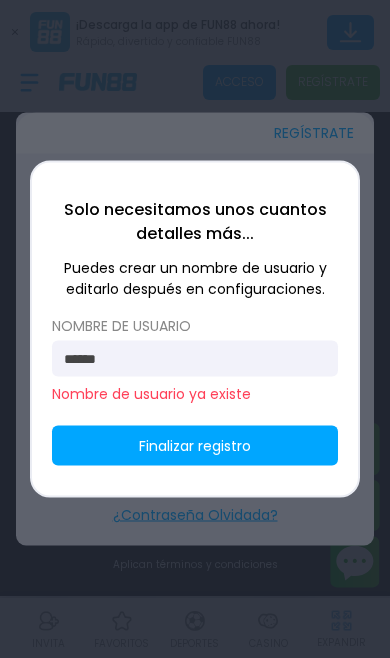 click on "******" at bounding box center [189, 358] 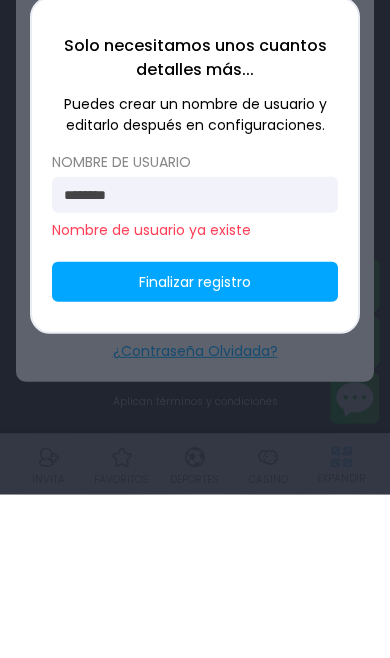 type on "********" 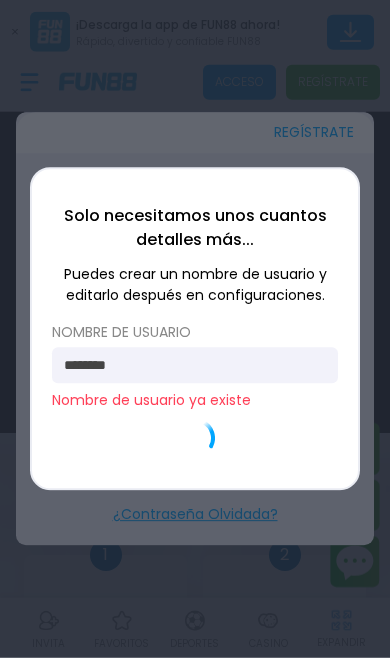 scroll, scrollTop: 544, scrollLeft: 0, axis: vertical 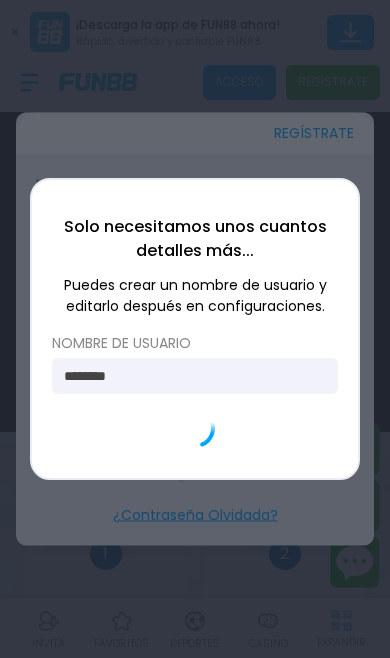 click at bounding box center [195, 329] 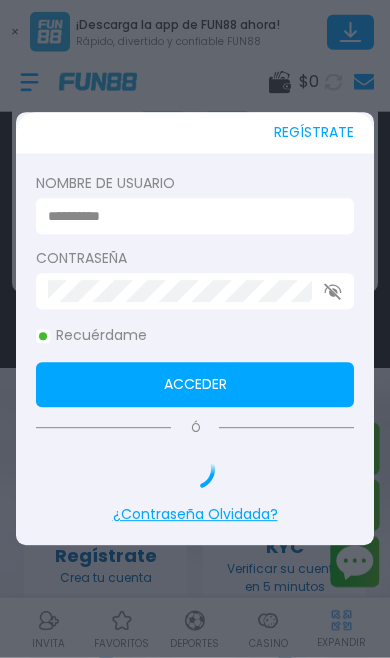 scroll, scrollTop: 565, scrollLeft: 0, axis: vertical 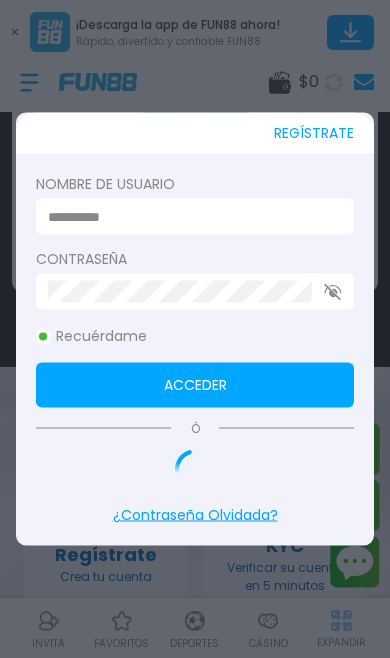 click at bounding box center [195, 329] 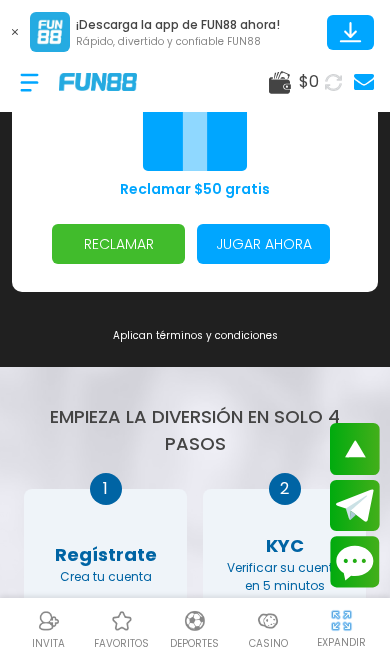 click at bounding box center (364, 82) 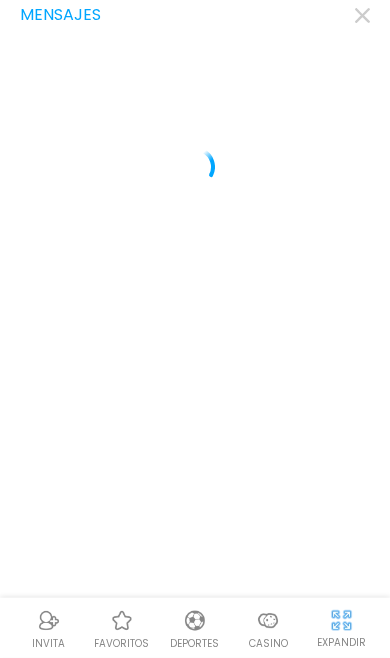 scroll, scrollTop: 0, scrollLeft: 0, axis: both 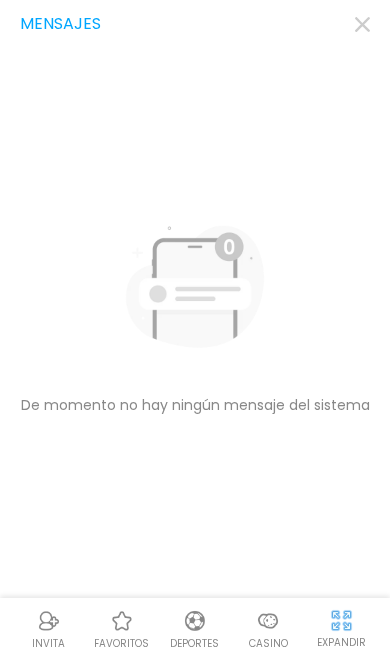 click 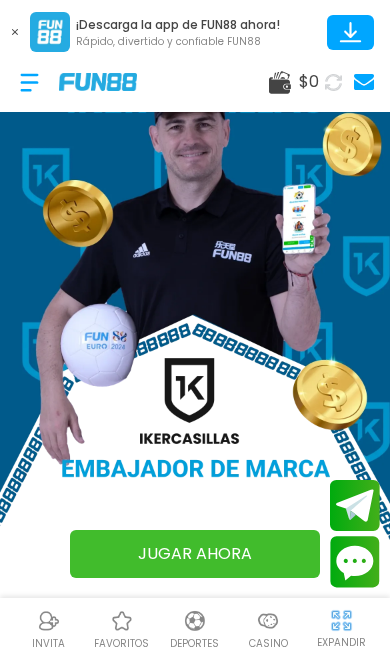 click at bounding box center [195, 330] 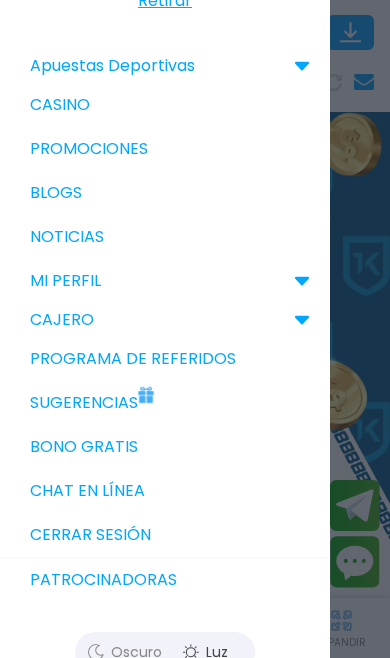 scroll, scrollTop: 132, scrollLeft: 0, axis: vertical 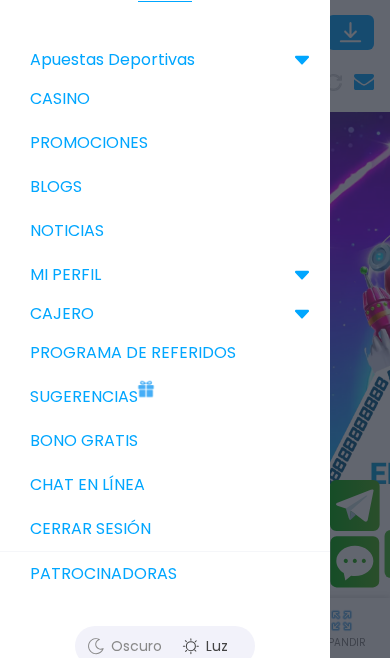 click on "Bono Gratis" at bounding box center [165, 441] 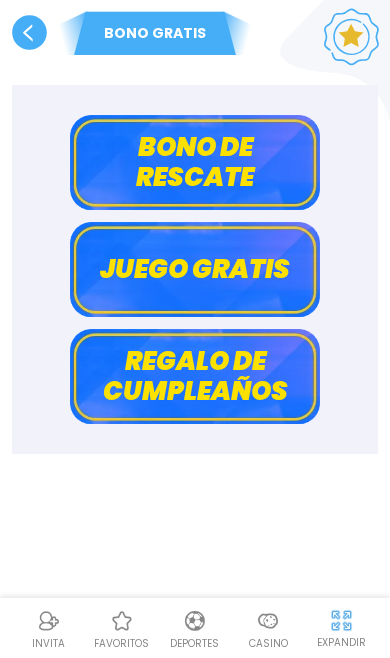click on "Juego gratis" at bounding box center [195, 269] 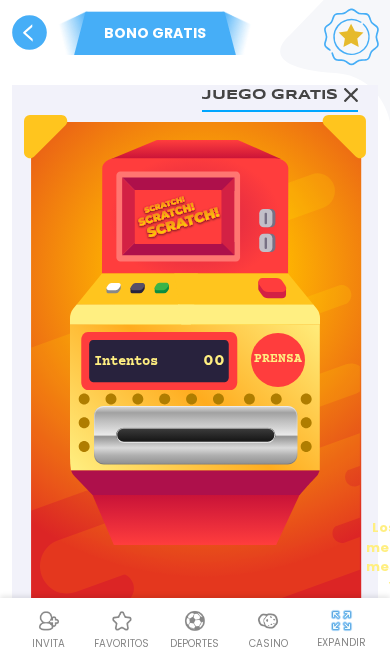 click on "PRENSA" at bounding box center [278, 360] 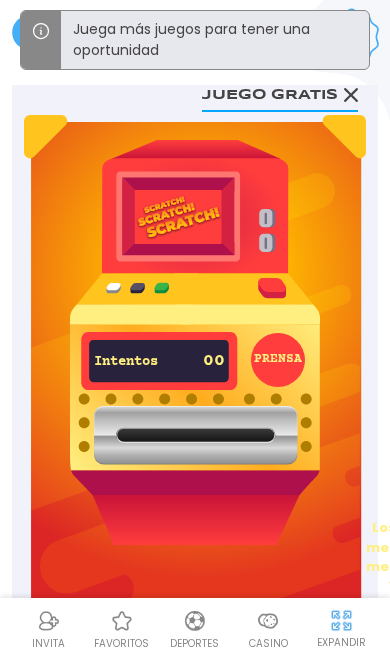 click on "PRENSA" at bounding box center (278, 360) 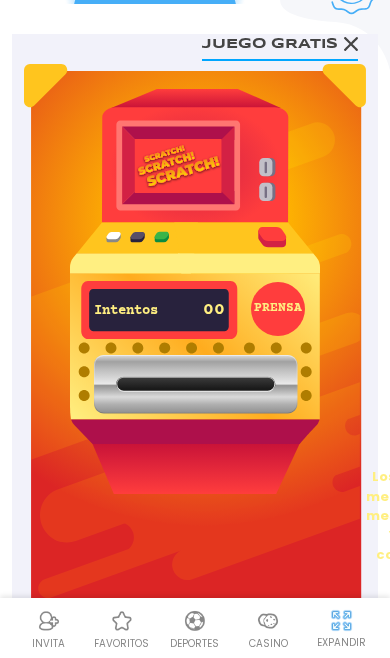 scroll, scrollTop: 17, scrollLeft: 0, axis: vertical 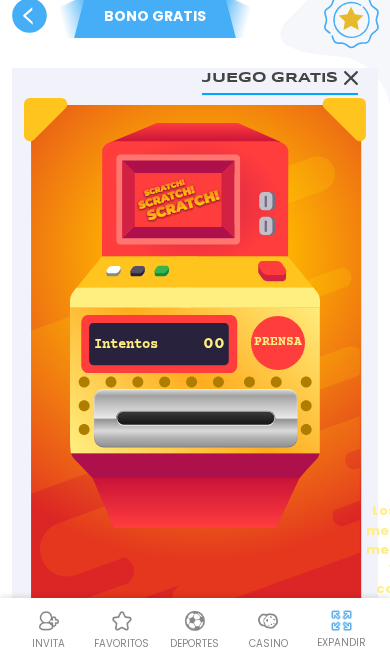 click on "PRENSA" at bounding box center [278, 343] 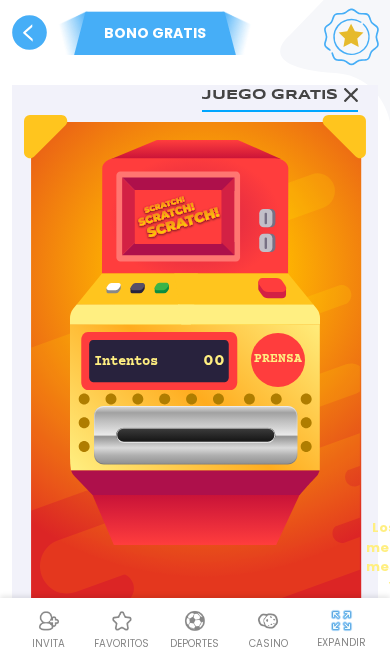 click on "Juego gratis" at bounding box center [280, 93] 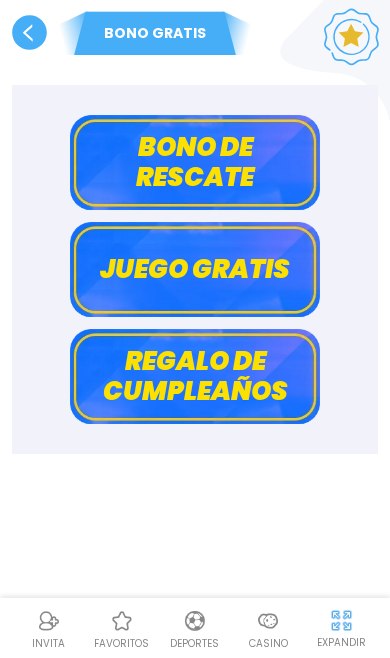 click on "Bono de rescate" at bounding box center (195, 162) 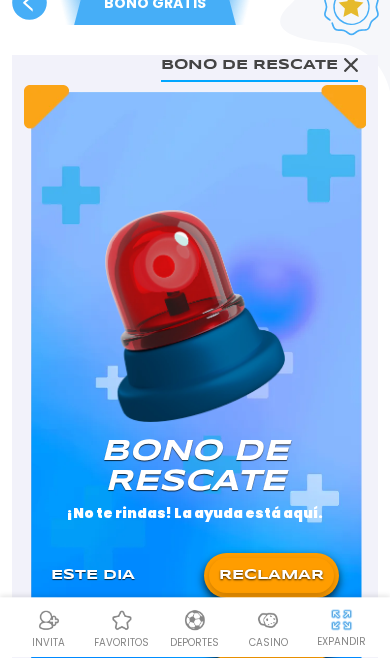 scroll, scrollTop: 81, scrollLeft: 0, axis: vertical 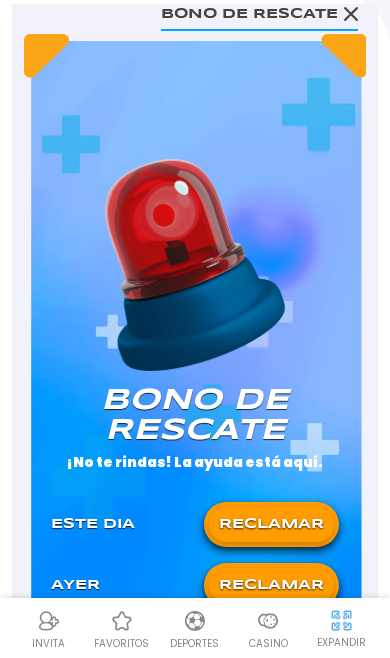 click on "RECLAMAR" at bounding box center [271, 524] 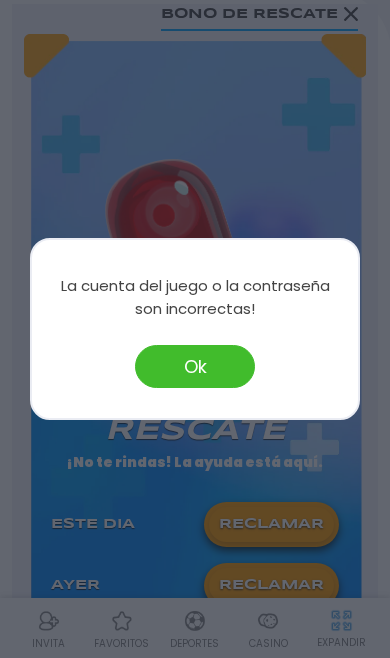 click on "Ok" at bounding box center (195, 366) 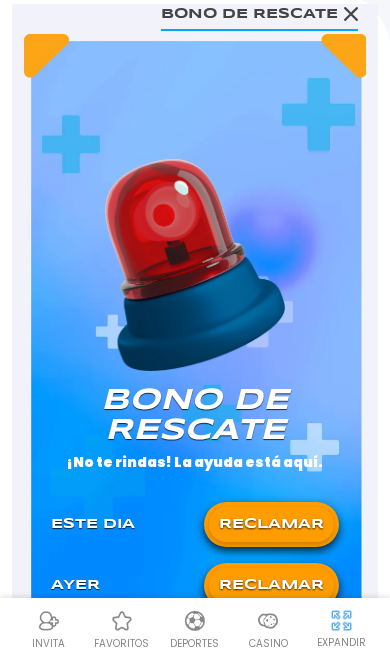 click on "RECLAMAR" at bounding box center [271, 585] 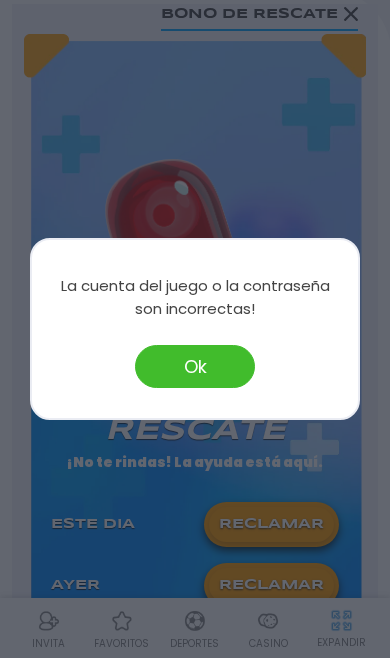 click on "Ok" at bounding box center [195, 366] 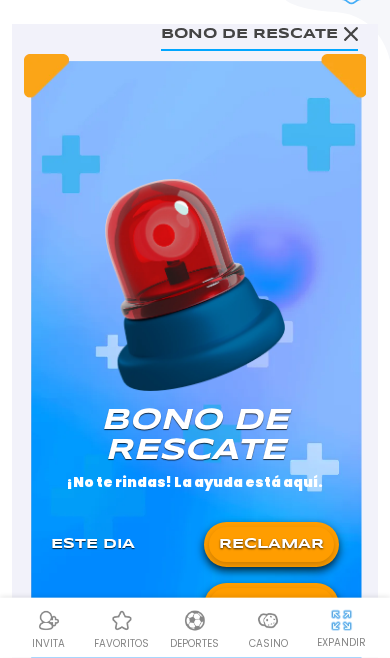 scroll, scrollTop: 0, scrollLeft: 0, axis: both 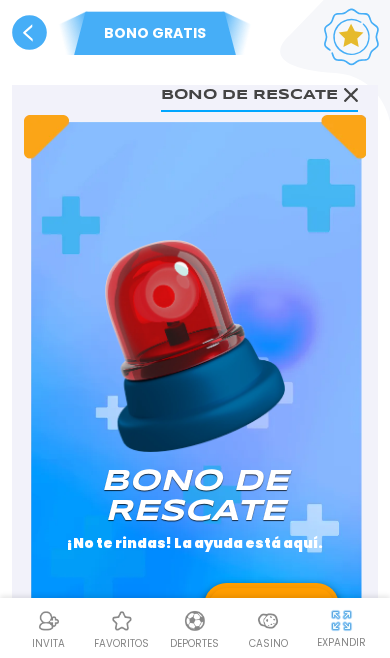 click on "Bono de rescate" at bounding box center (259, 93) 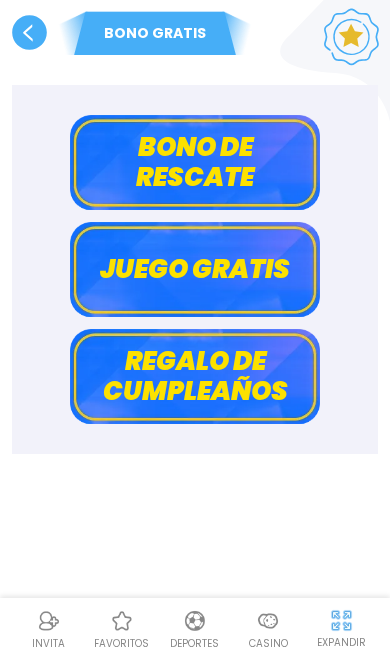click 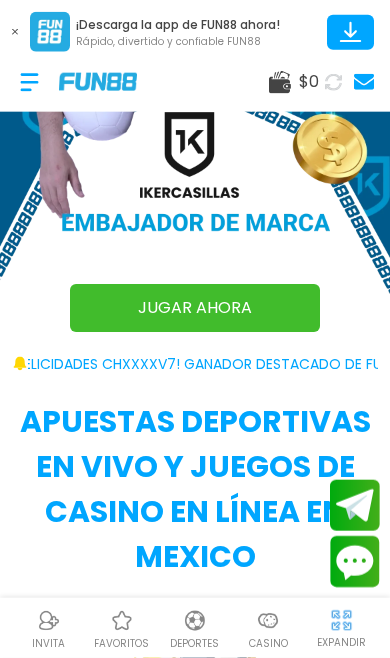 click 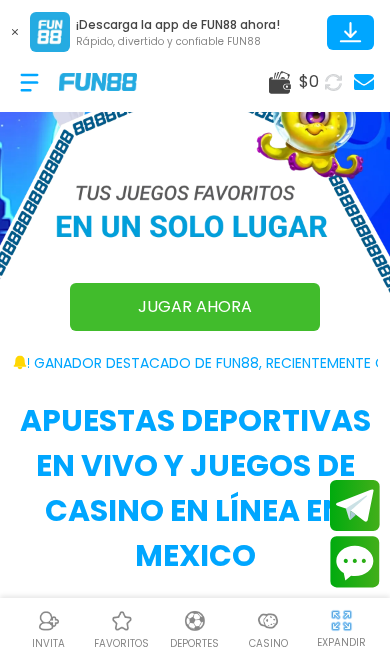 click at bounding box center (268, 621) 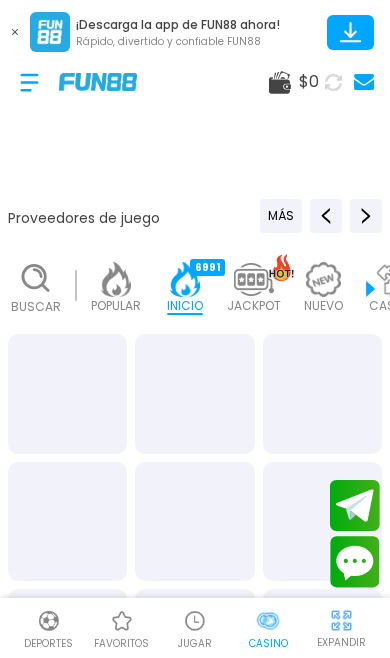 scroll, scrollTop: 0, scrollLeft: 0, axis: both 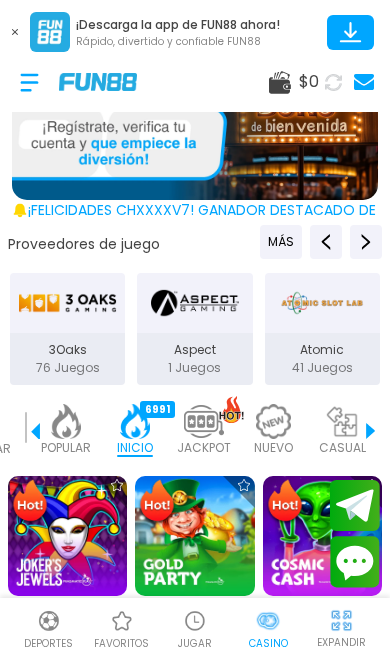 click at bounding box center (135, 421) 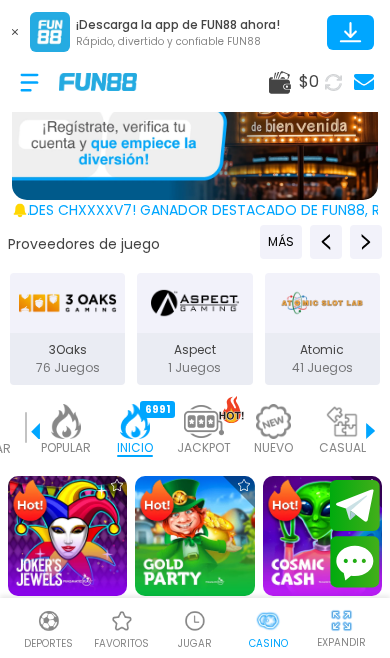 click at bounding box center (195, 108) 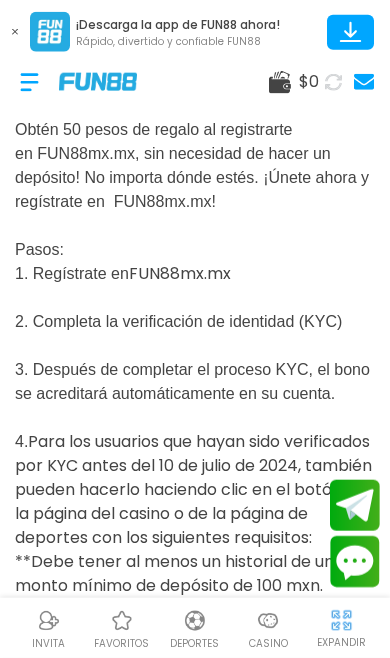 scroll, scrollTop: 0, scrollLeft: 0, axis: both 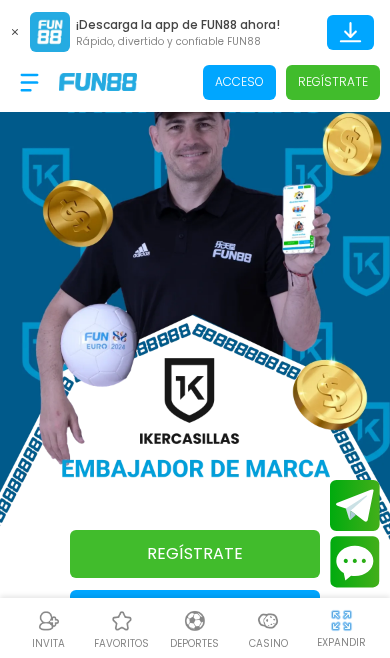 click on "Acceso" at bounding box center (239, 82) 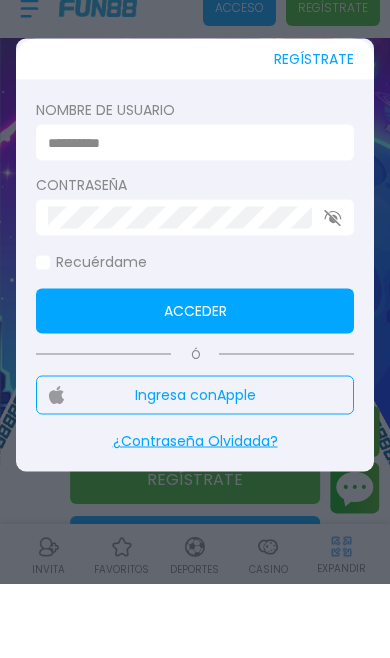 click at bounding box center (189, 216) 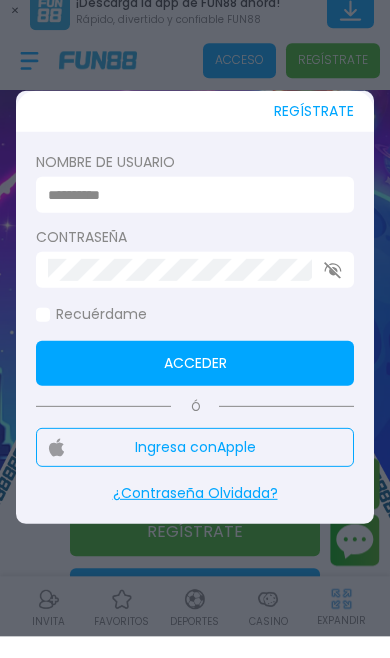 type on "*" 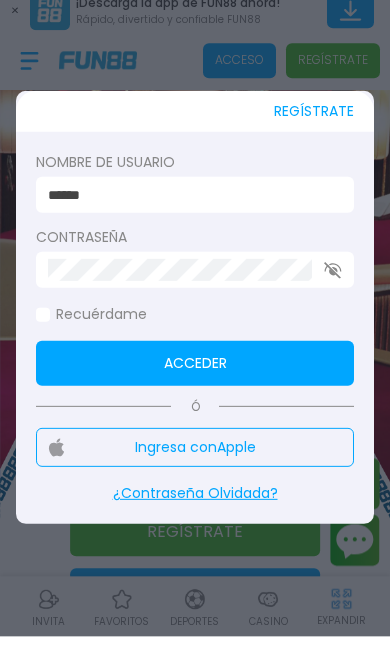 type on "******" 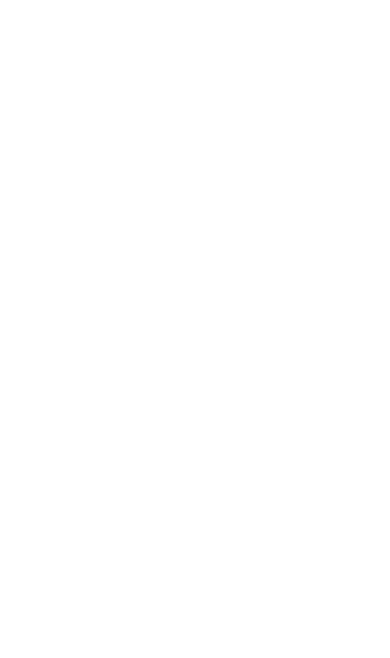 scroll, scrollTop: 0, scrollLeft: 0, axis: both 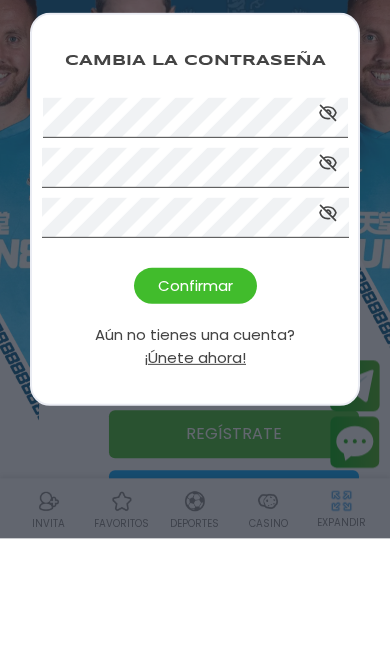 click on "Confirmar" at bounding box center [195, 405] 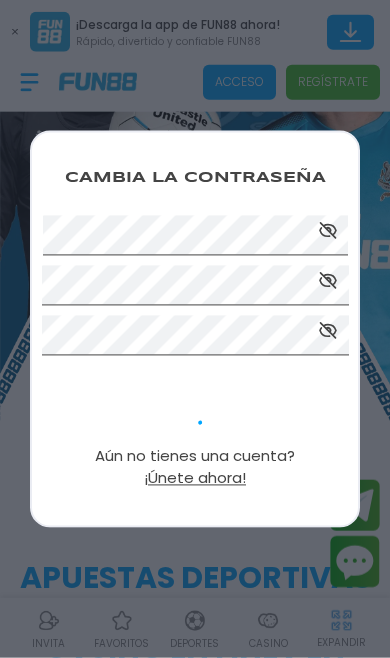 scroll, scrollTop: 120, scrollLeft: 0, axis: vertical 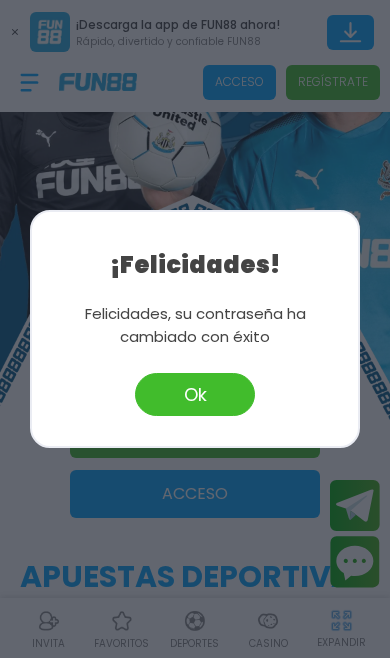 click at bounding box center [195, 329] 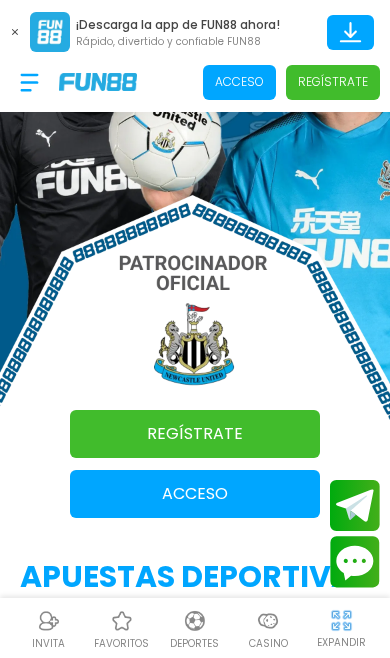 click at bounding box center [195, 210] 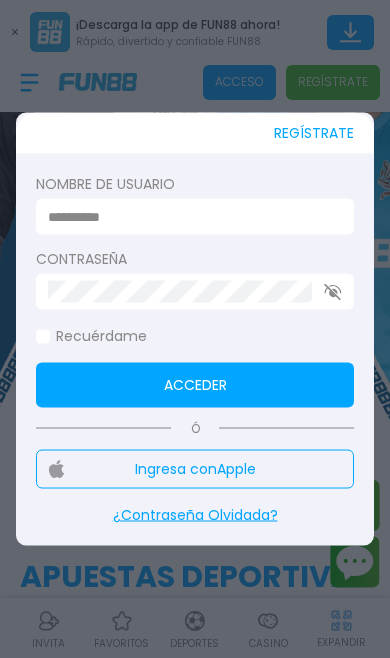 click at bounding box center (189, 216) 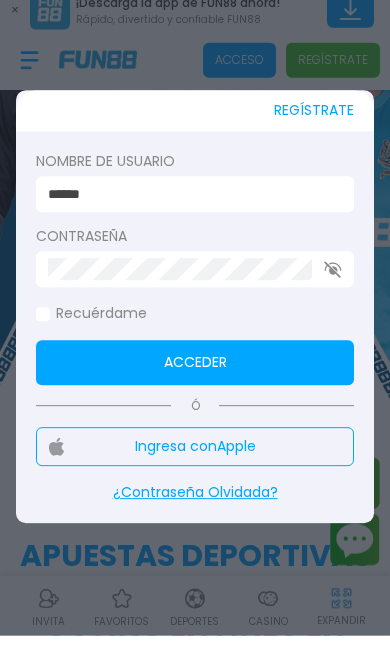 type on "******" 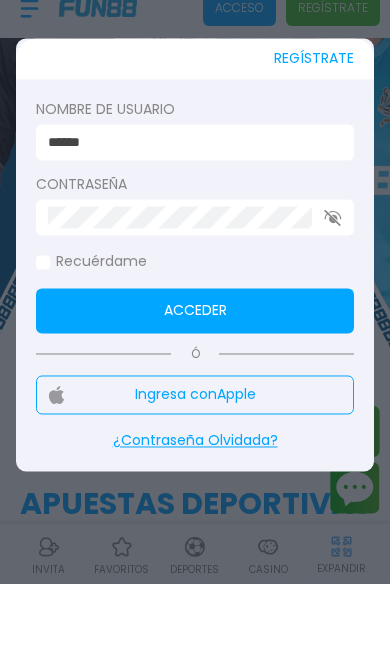 click on "Acceder" at bounding box center (195, 385) 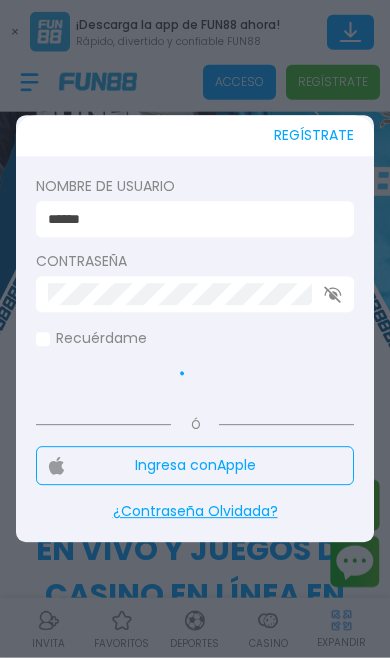 scroll, scrollTop: 193, scrollLeft: 0, axis: vertical 